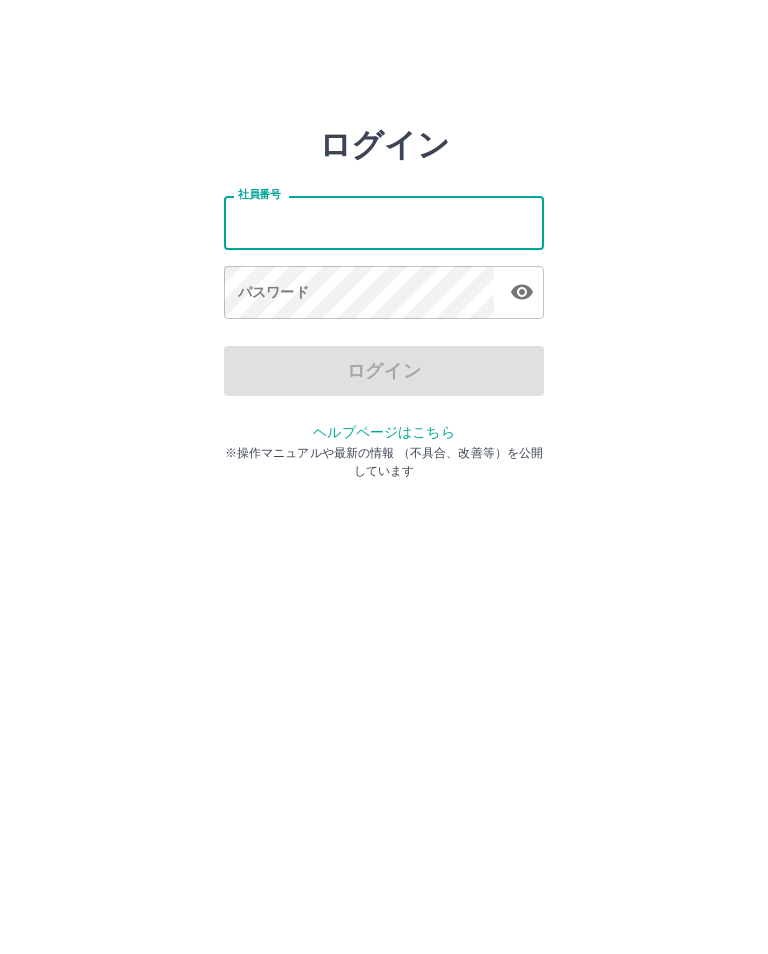 scroll, scrollTop: 0, scrollLeft: 0, axis: both 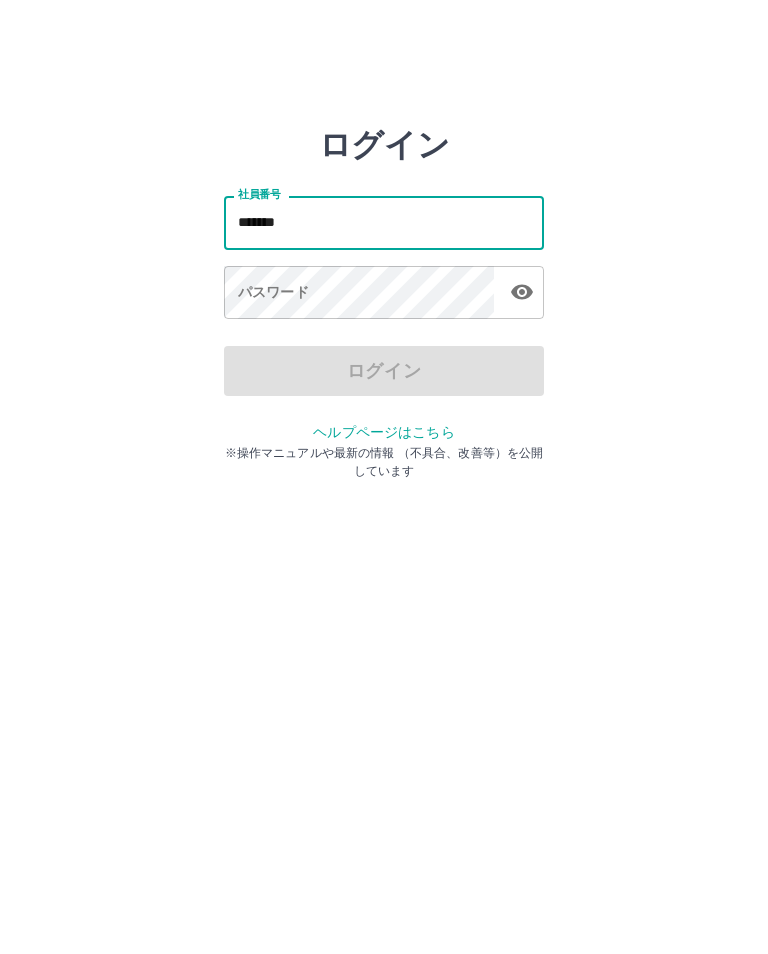 type on "*******" 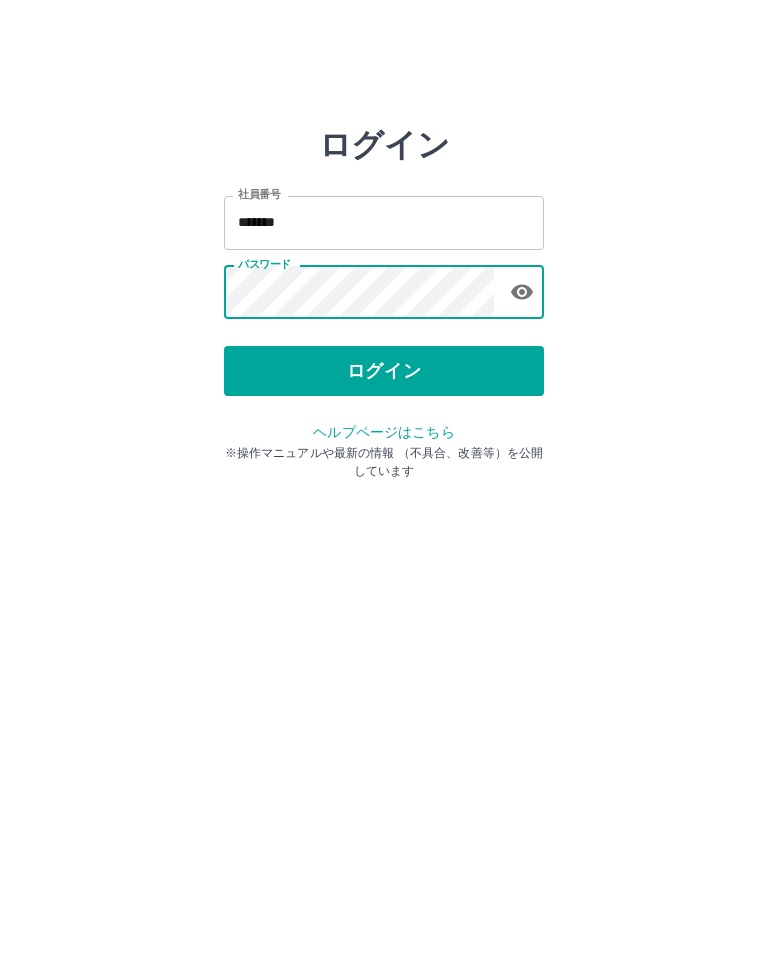 click on "ログイン" at bounding box center (384, 371) 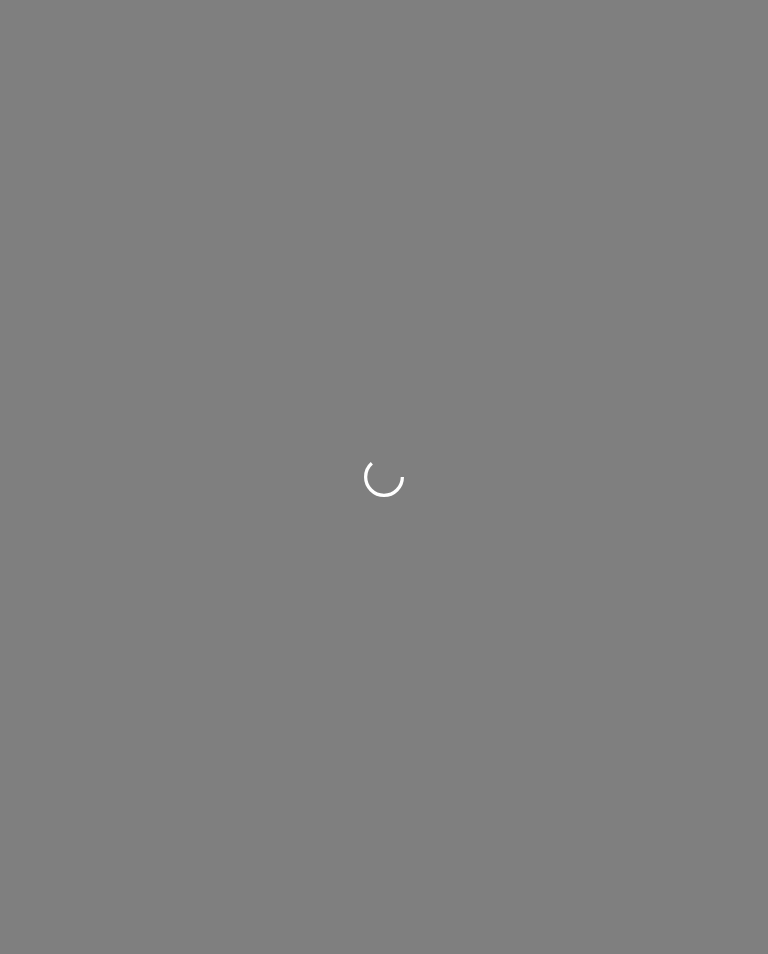 scroll, scrollTop: 0, scrollLeft: 0, axis: both 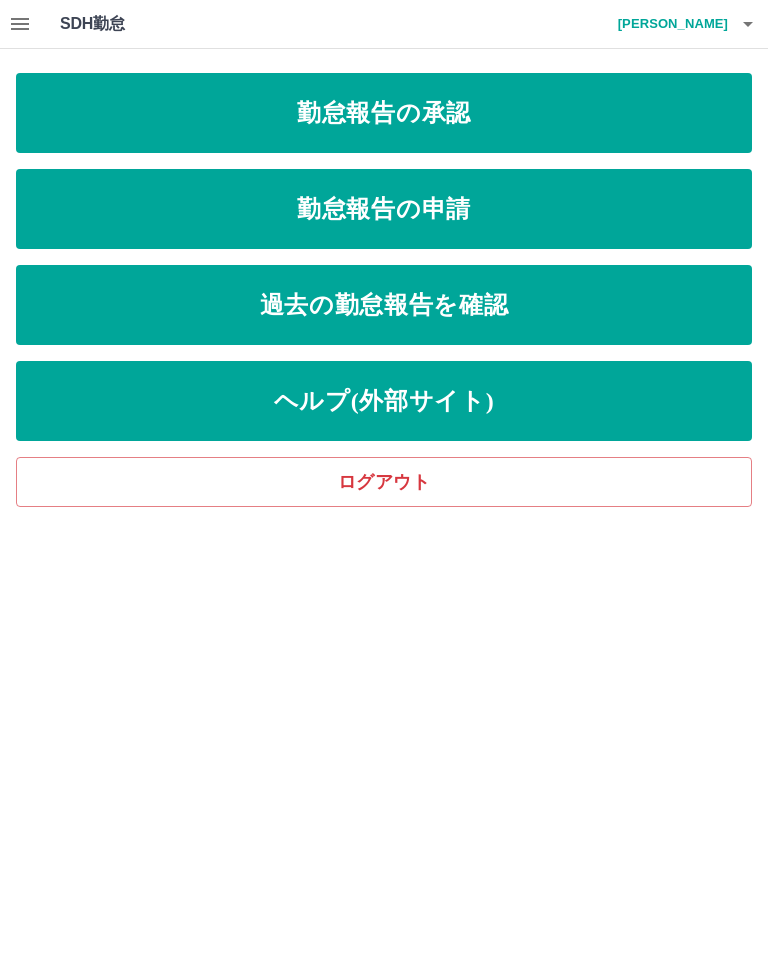 click on "勤怠報告の申請" at bounding box center (384, 209) 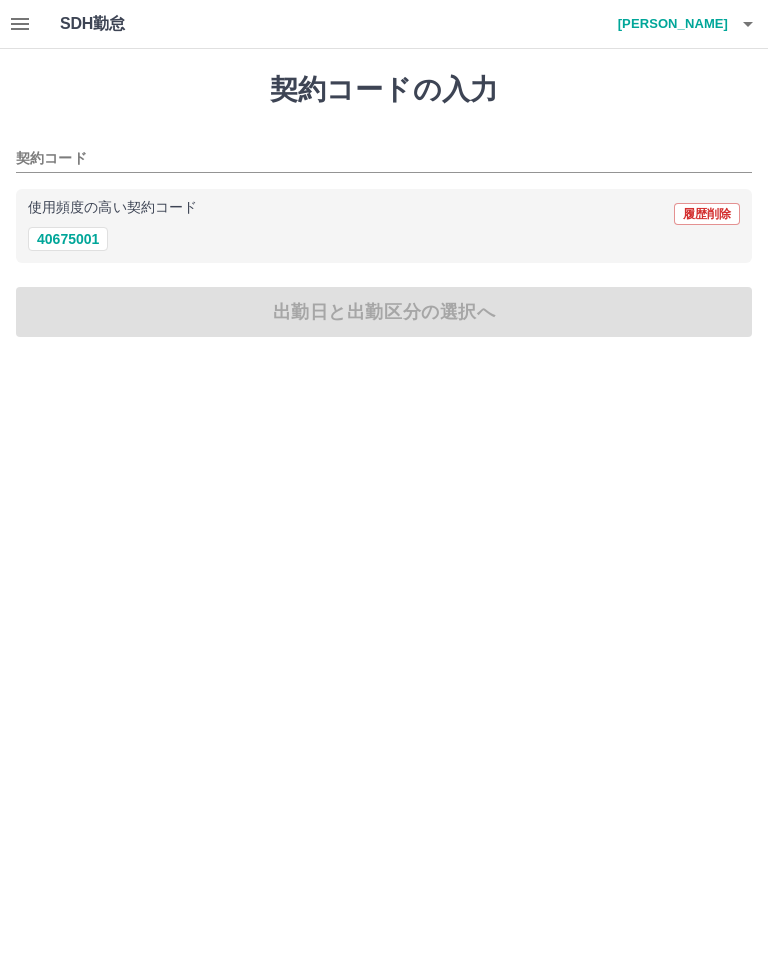 click on "40675001" at bounding box center (68, 239) 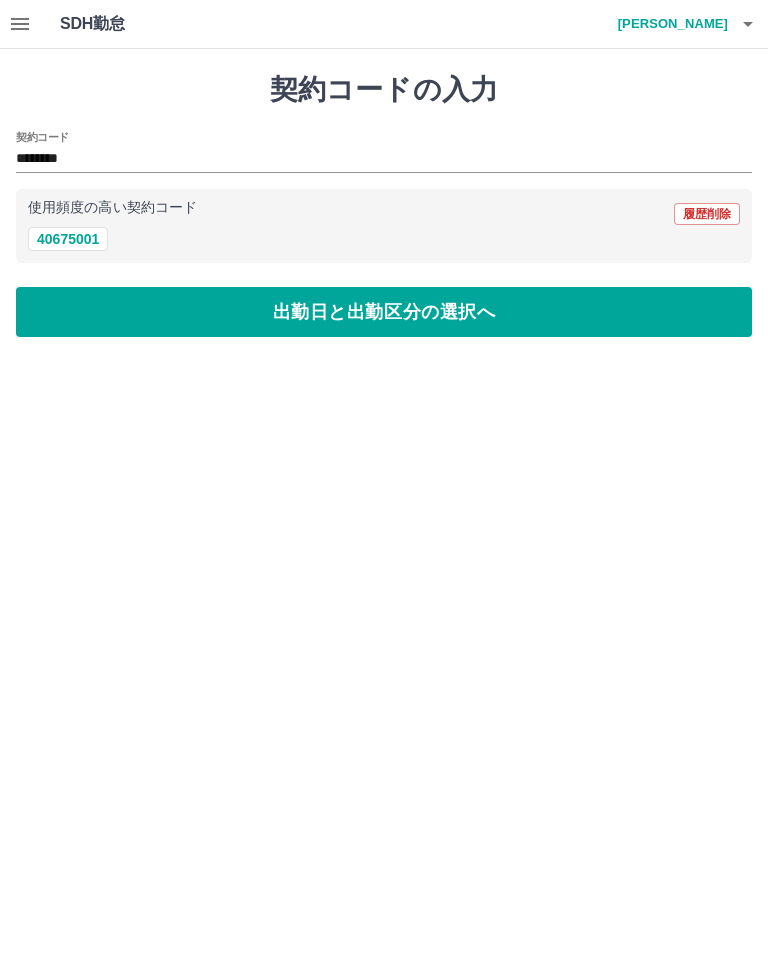 click on "出勤日と出勤区分の選択へ" at bounding box center [384, 312] 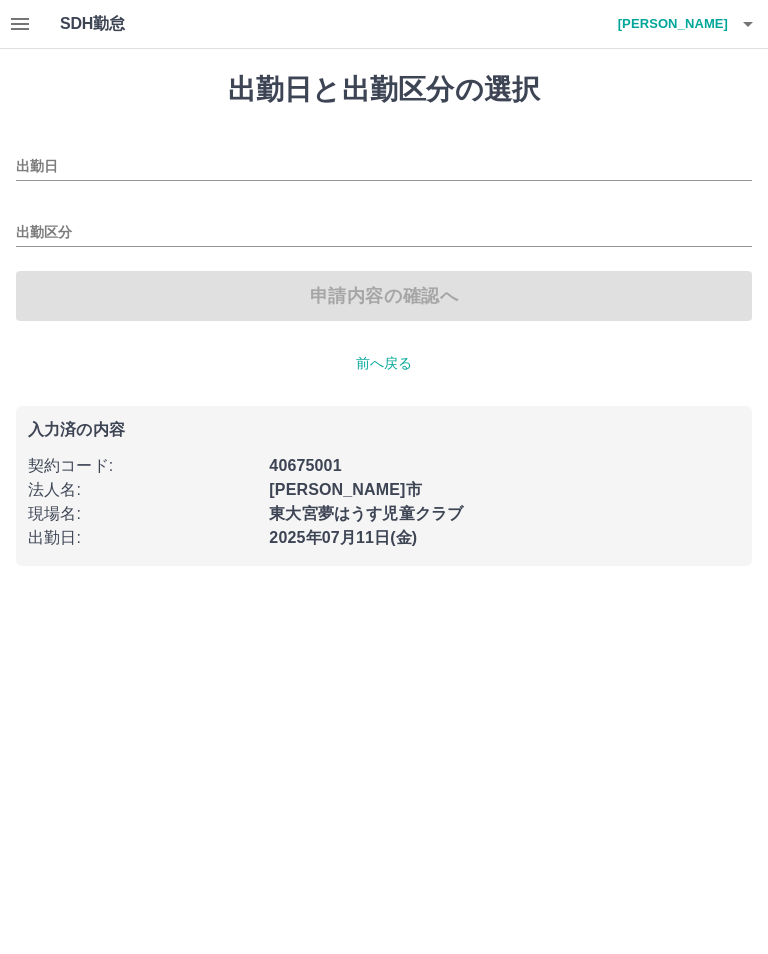 type on "**********" 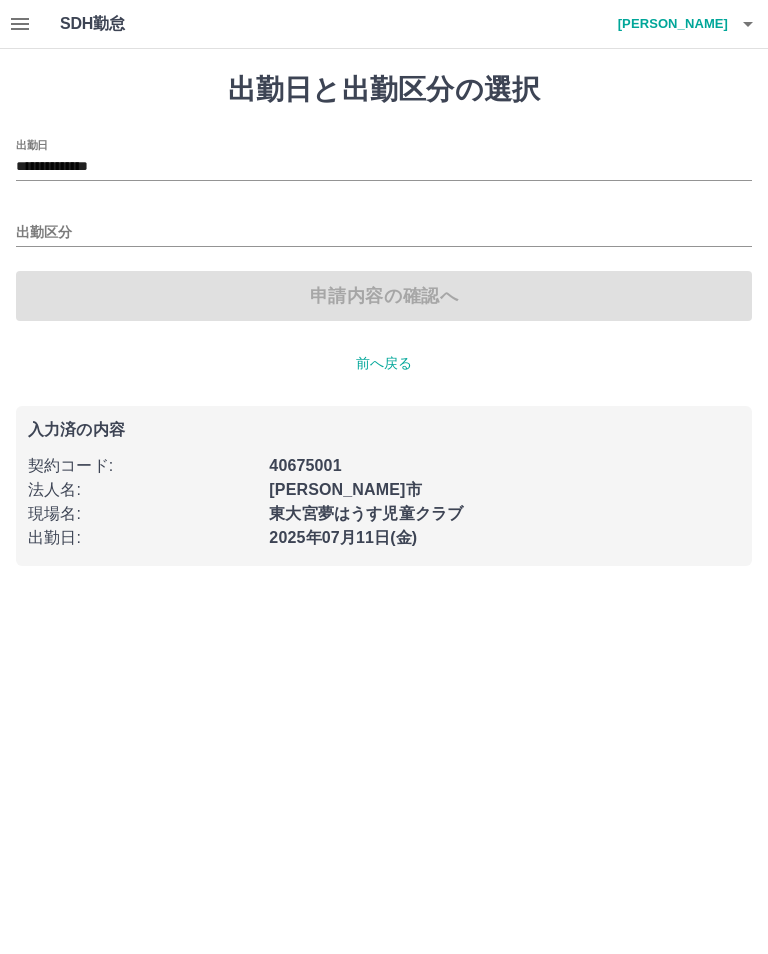 click on "出勤区分" at bounding box center [384, 233] 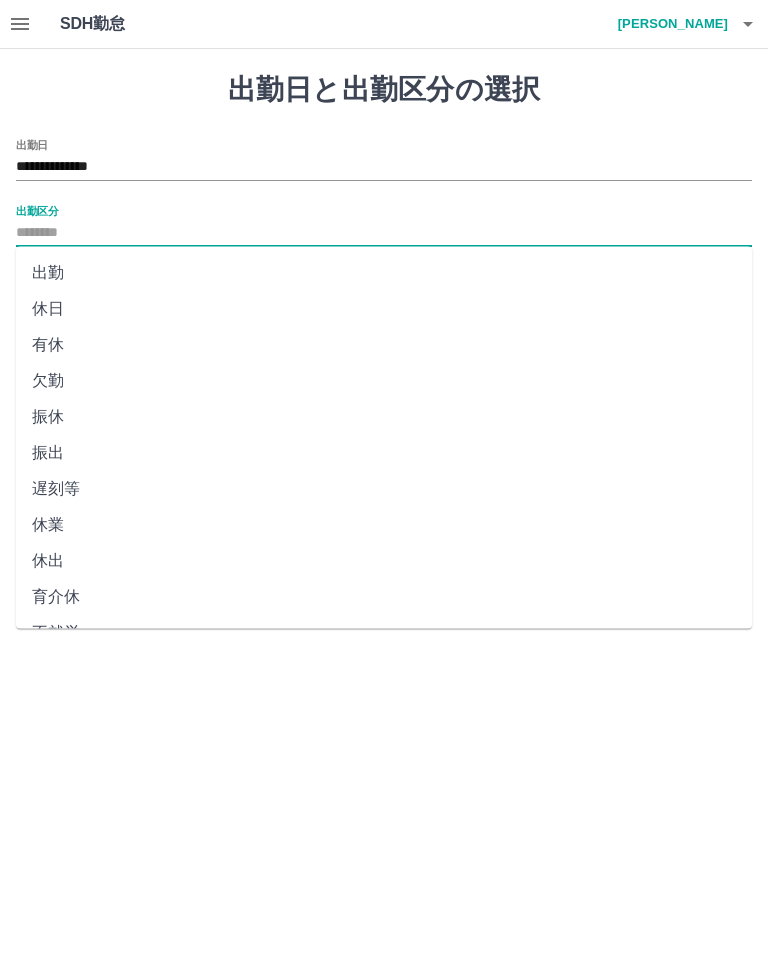 click on "出勤" at bounding box center [384, 273] 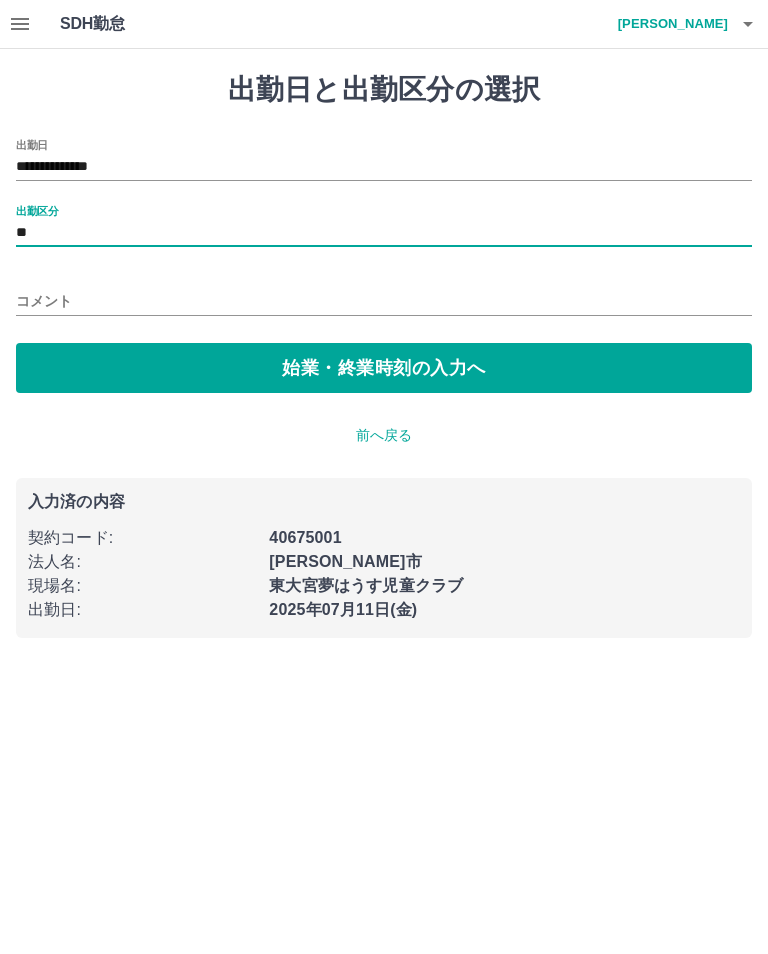 click on "始業・終業時刻の入力へ" at bounding box center [384, 368] 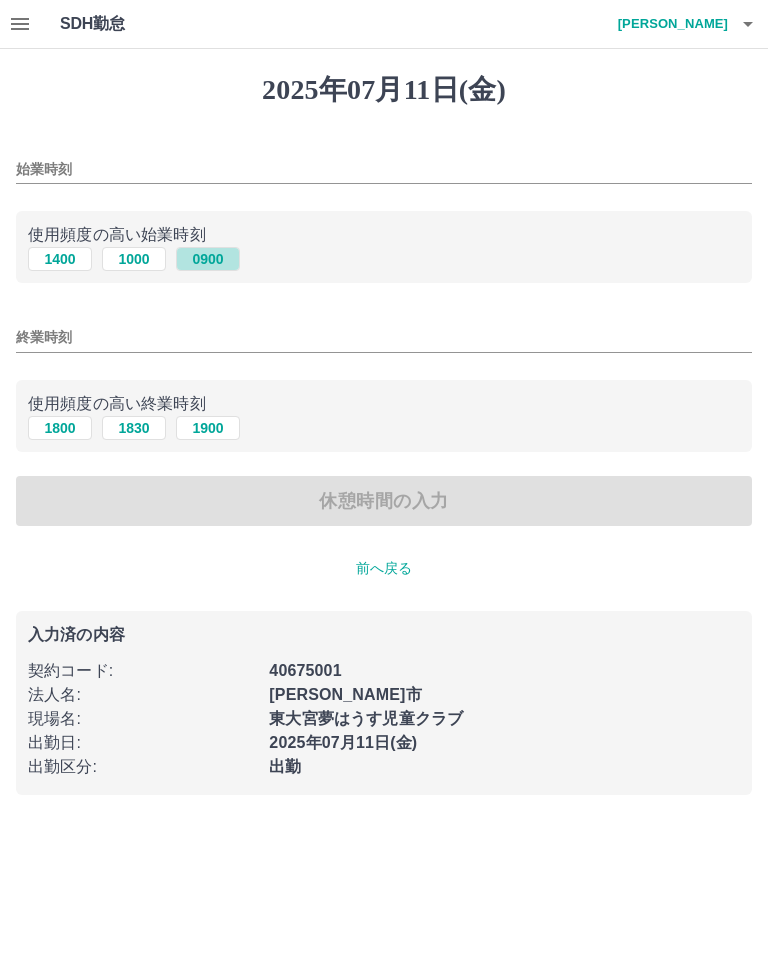 click on "0900" at bounding box center [208, 259] 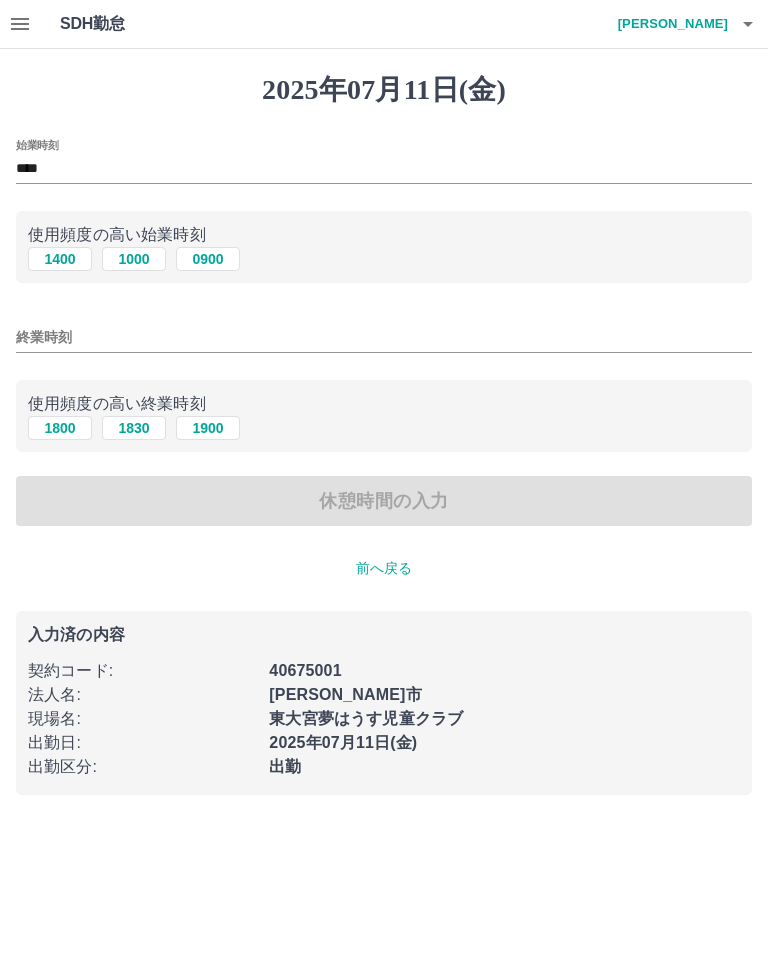 click on "終業時刻" at bounding box center [384, 337] 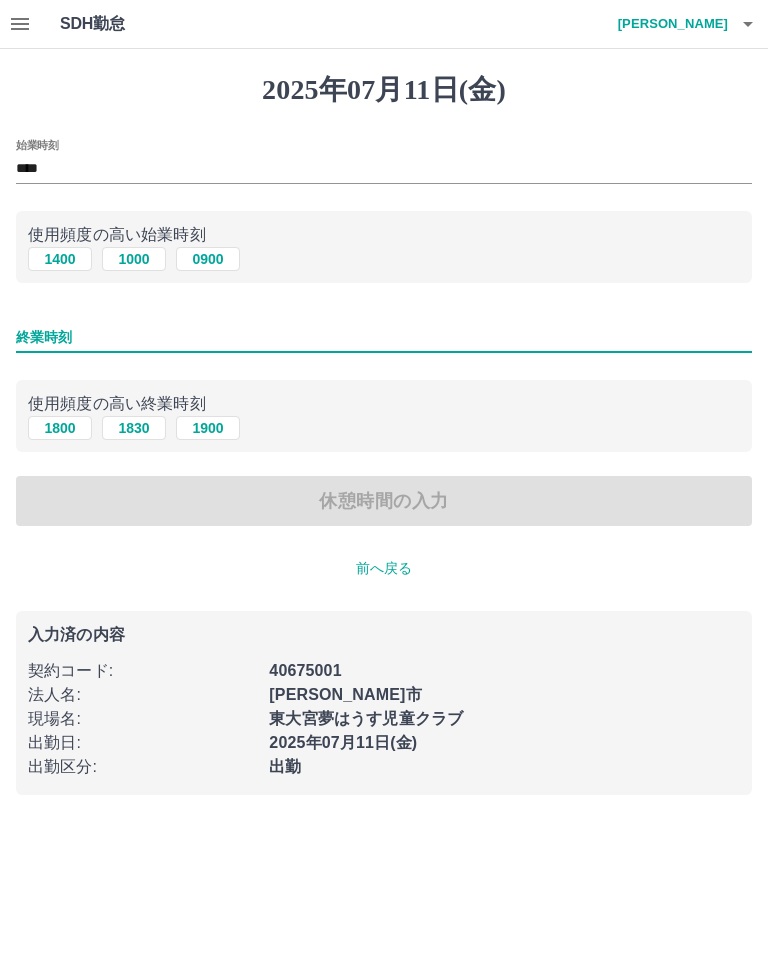 click on "1800" at bounding box center (60, 428) 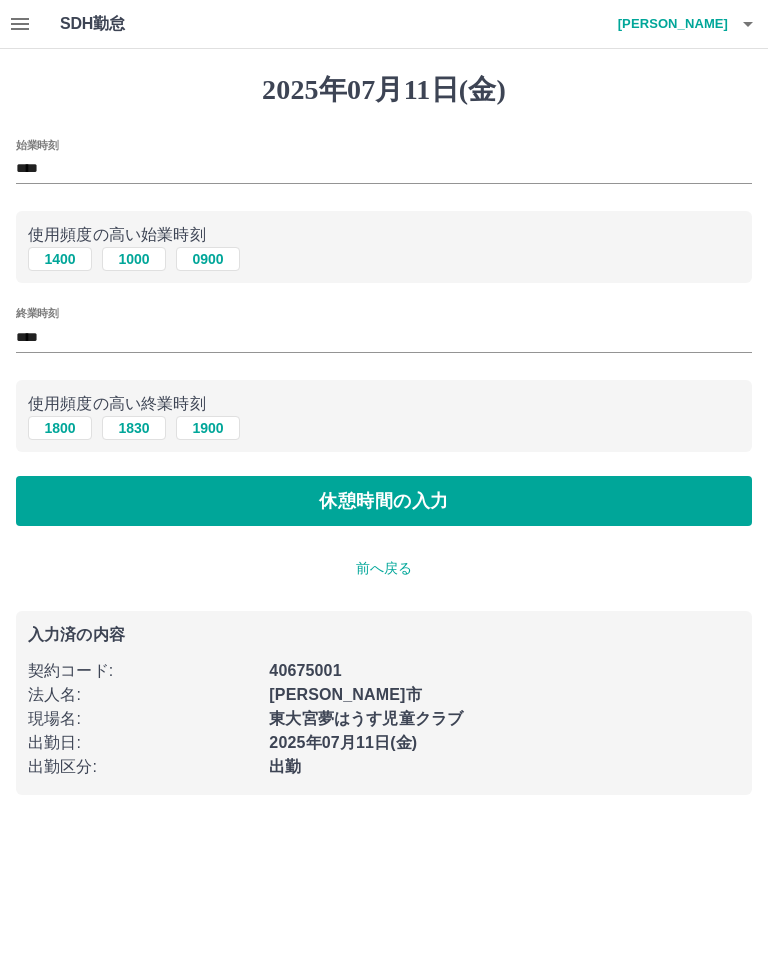 click on "休憩時間の入力" at bounding box center [384, 501] 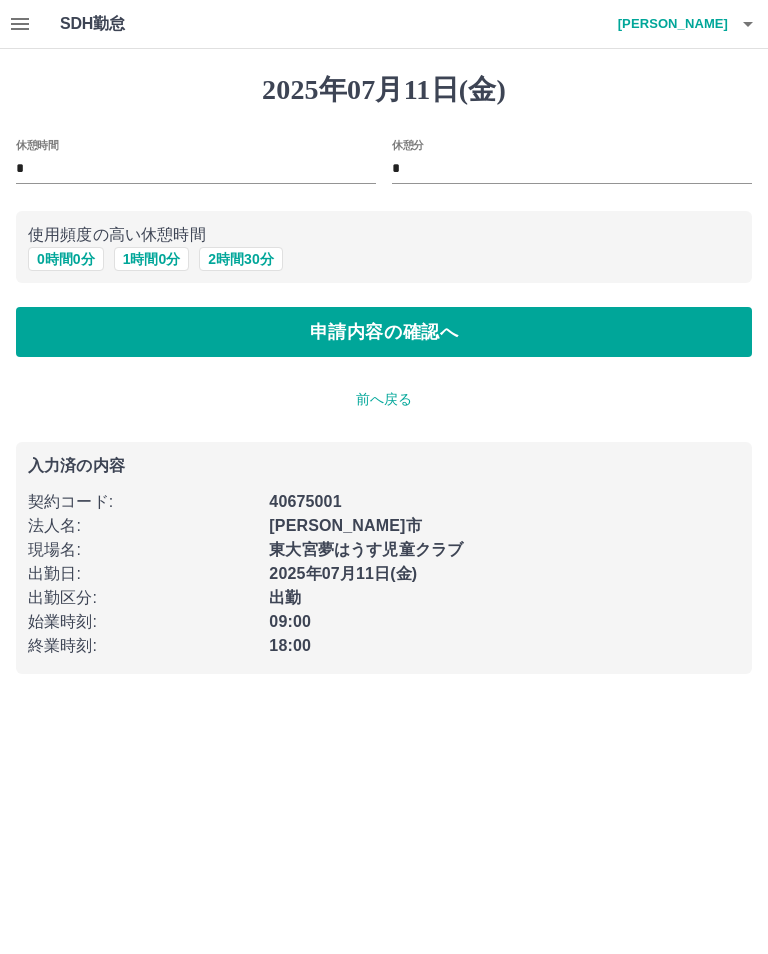 click on "1 時間 0 分" at bounding box center [152, 259] 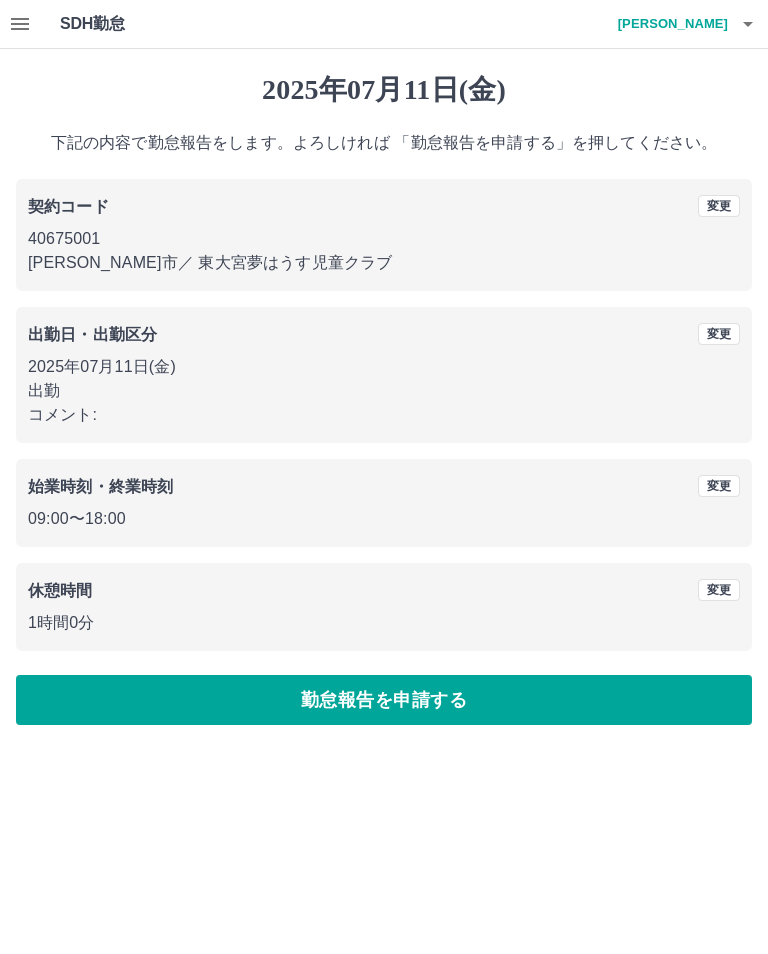 click on "勤怠報告を申請する" at bounding box center (384, 700) 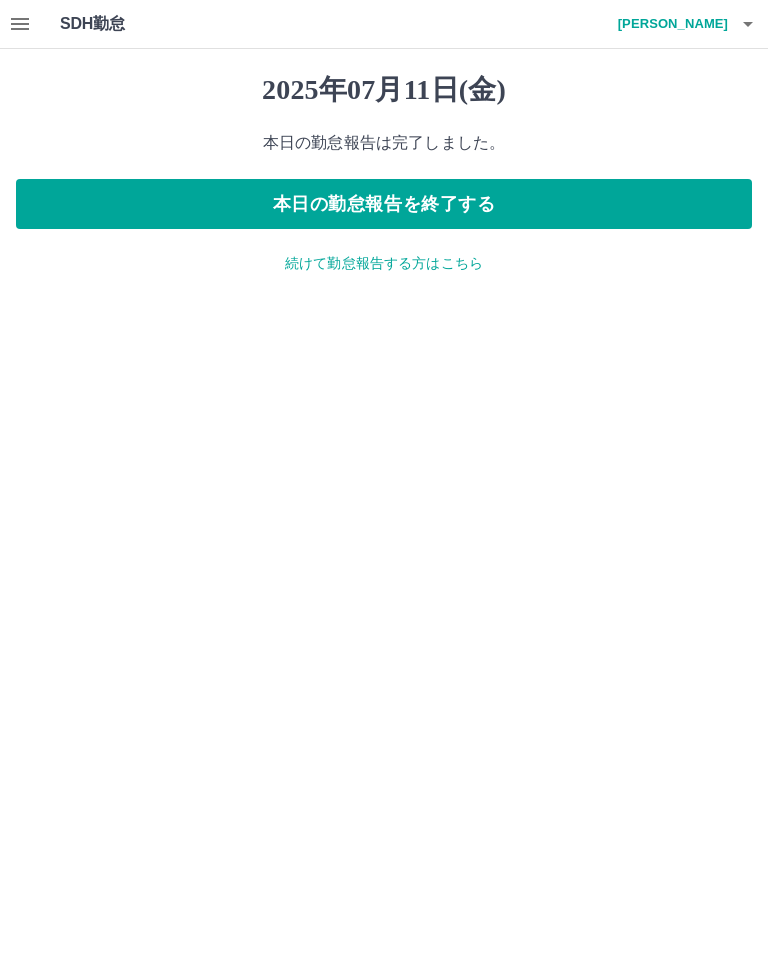 click at bounding box center [20, 24] 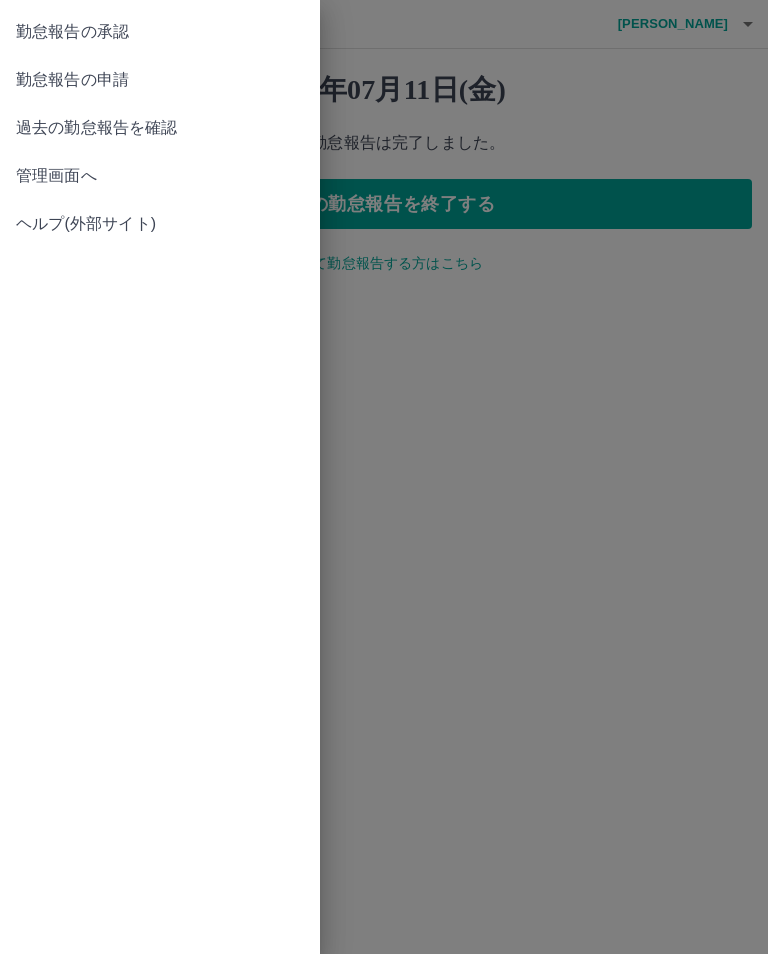 click on "勤怠報告の承認" at bounding box center (160, 32) 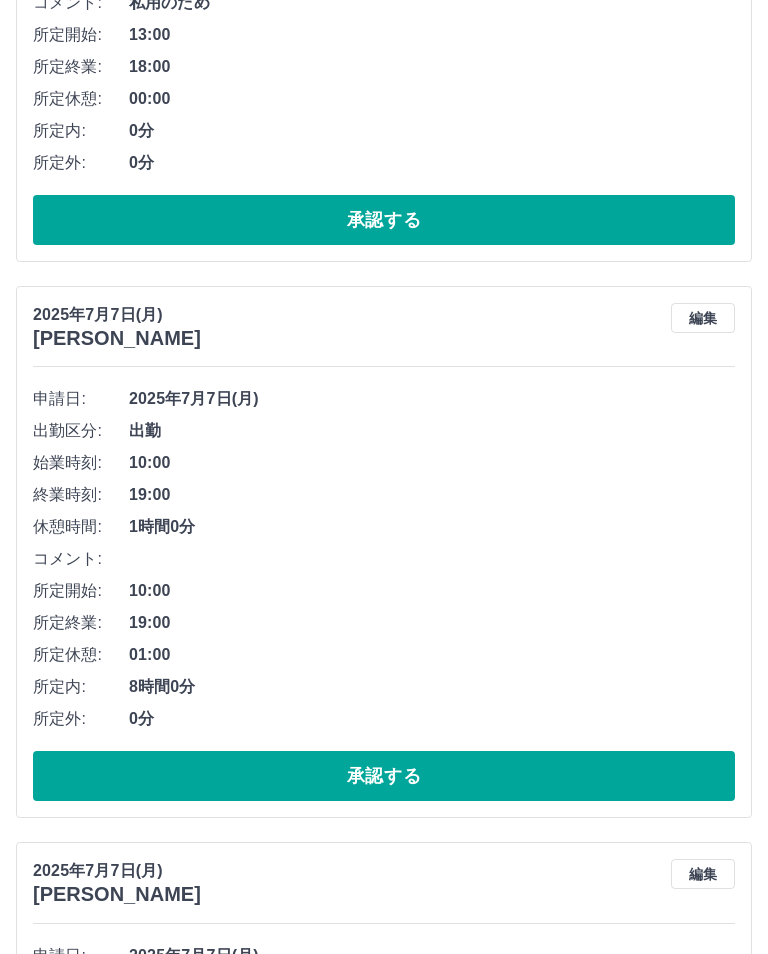 scroll, scrollTop: 5826, scrollLeft: 0, axis: vertical 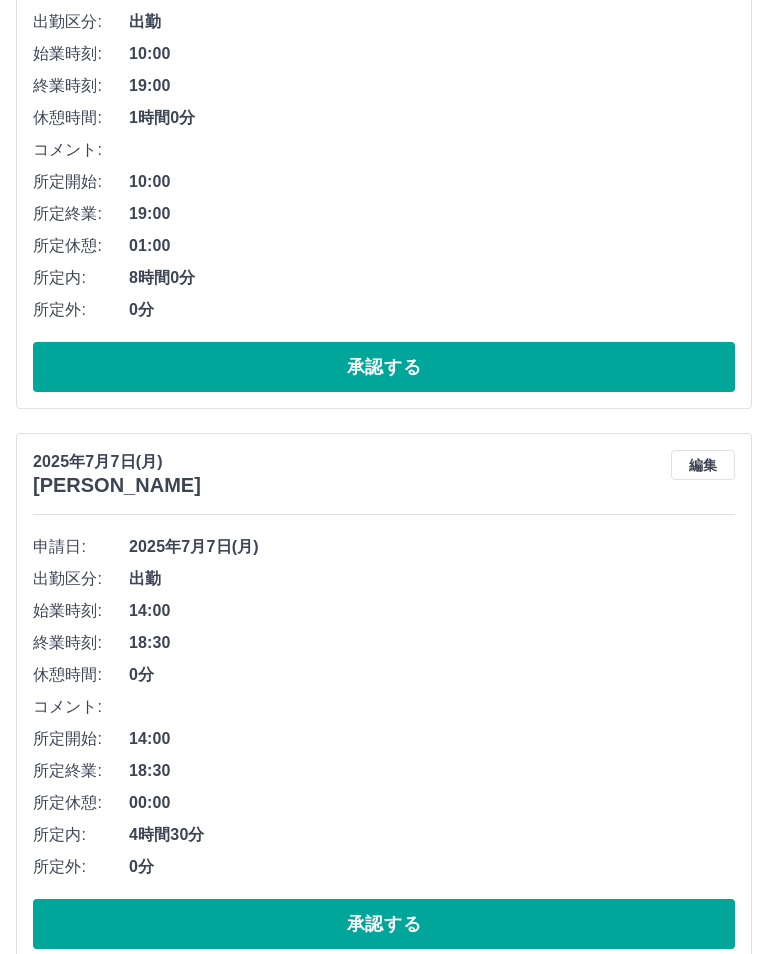 click on "承認する" at bounding box center (384, 924) 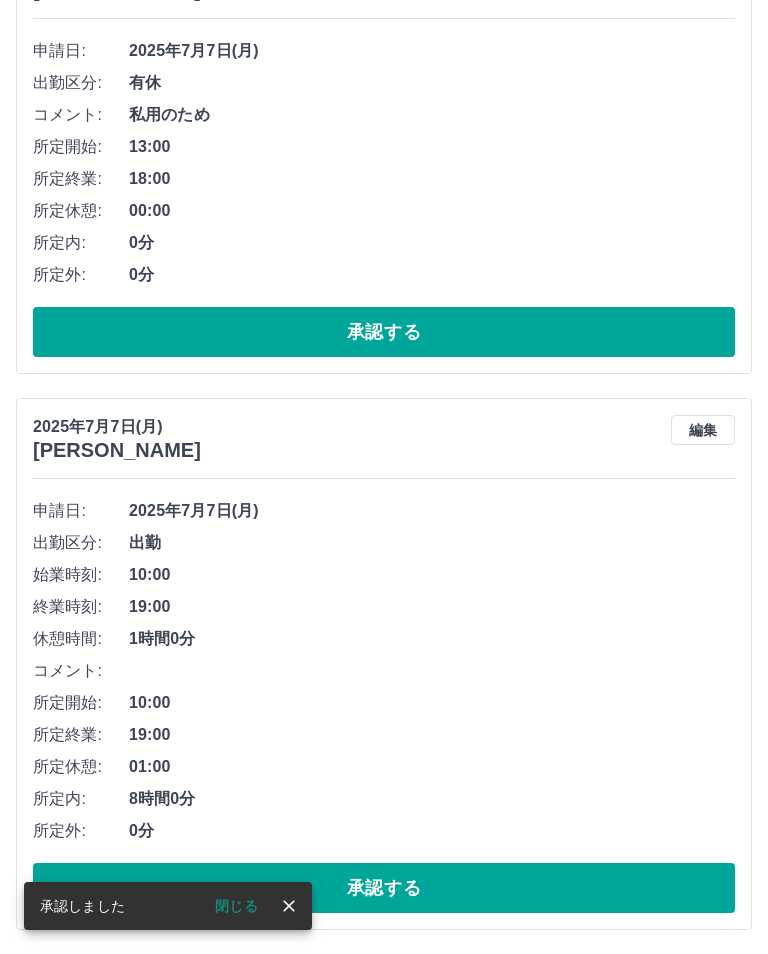 scroll, scrollTop: 5270, scrollLeft: 0, axis: vertical 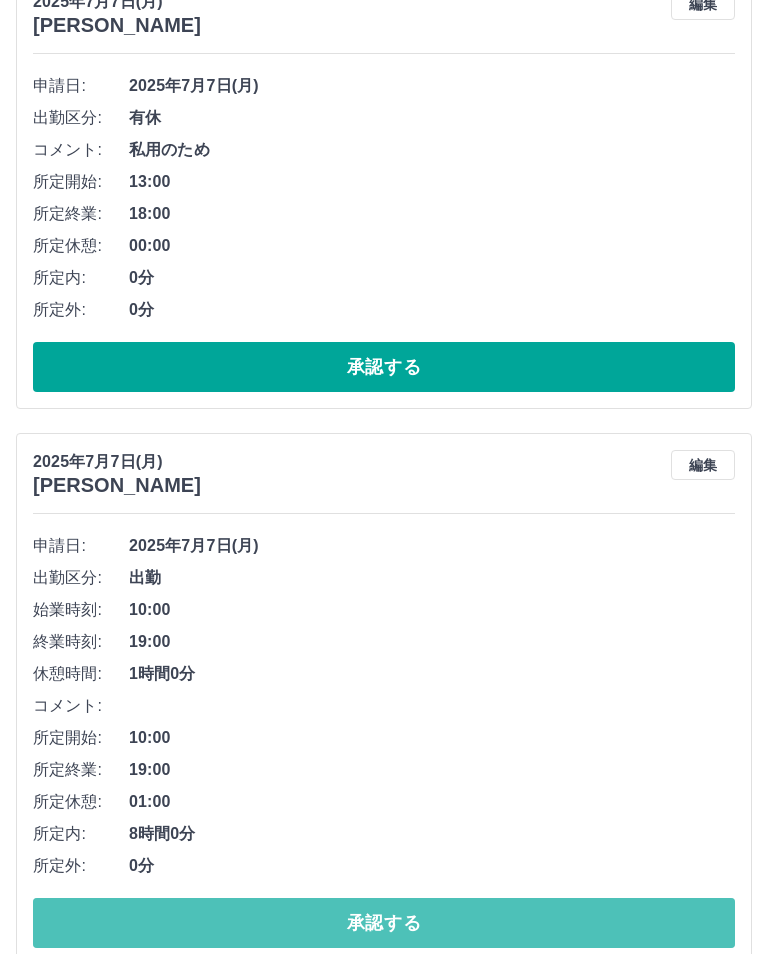 click on "承認する" at bounding box center (384, 923) 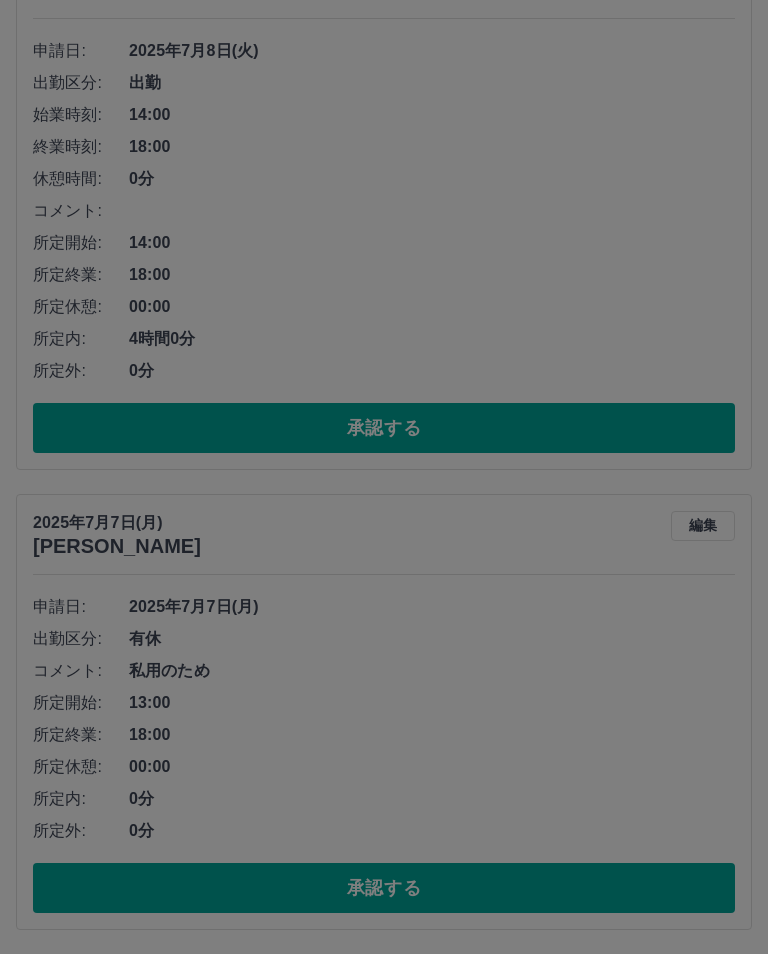 scroll, scrollTop: 4714, scrollLeft: 0, axis: vertical 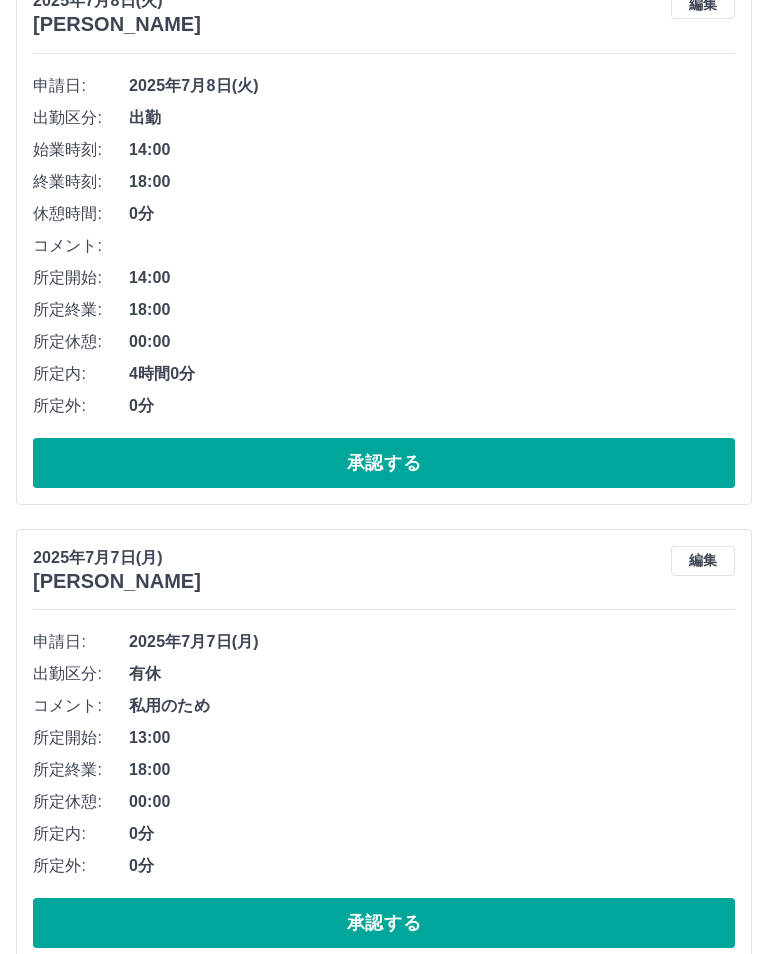 click on "承認する" at bounding box center (384, 923) 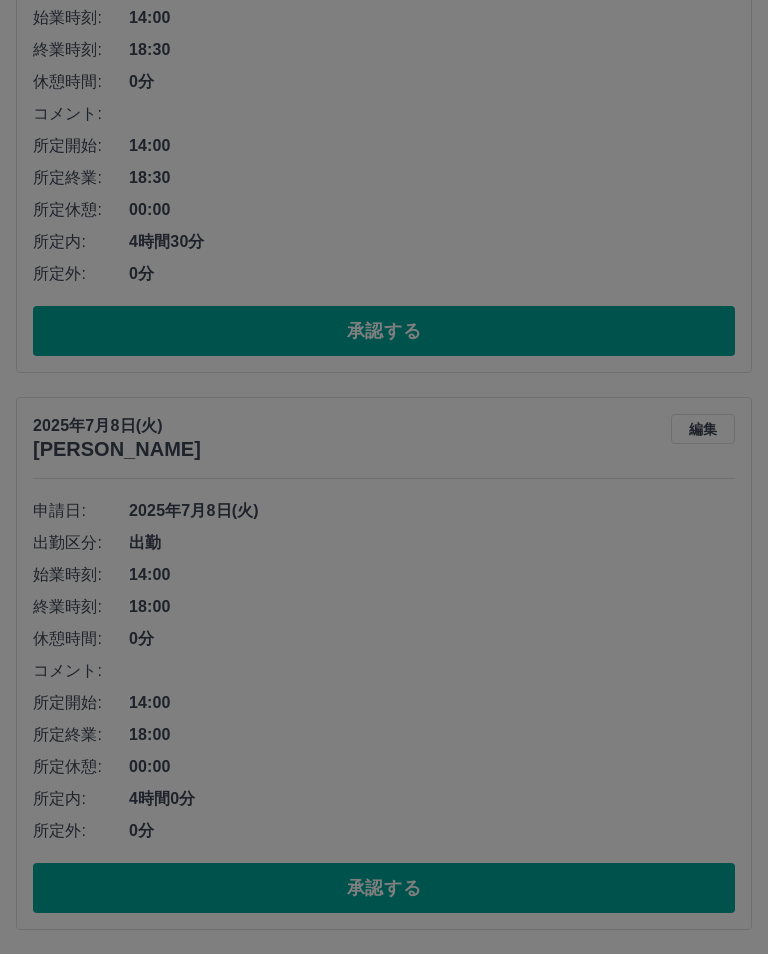 scroll, scrollTop: 4254, scrollLeft: 0, axis: vertical 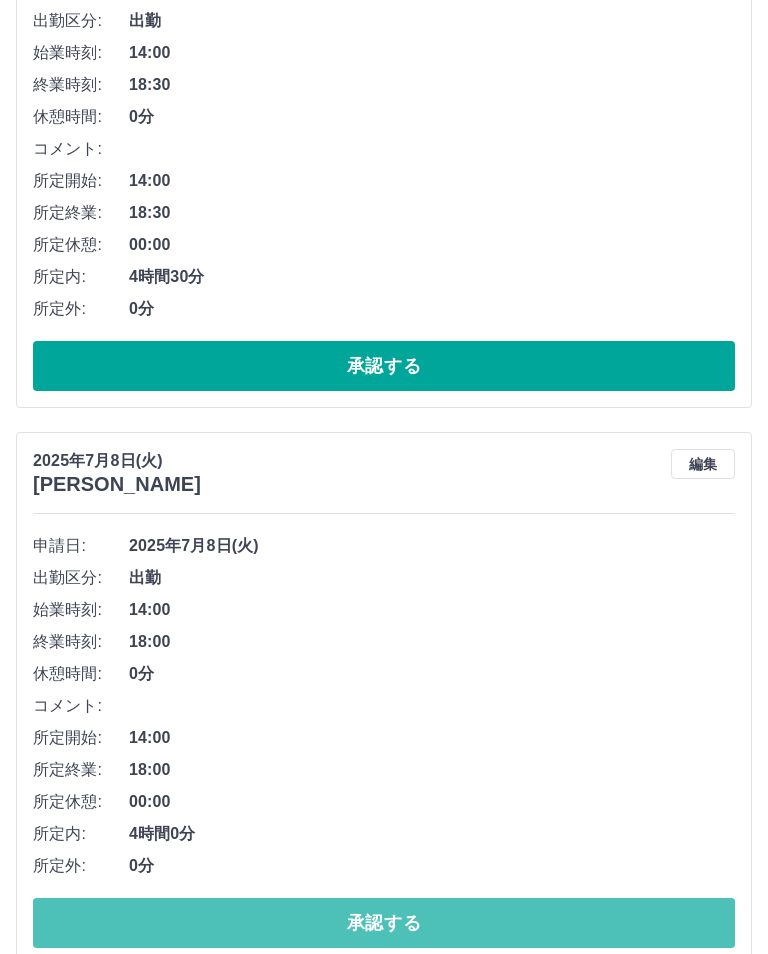click on "承認する" at bounding box center [384, 923] 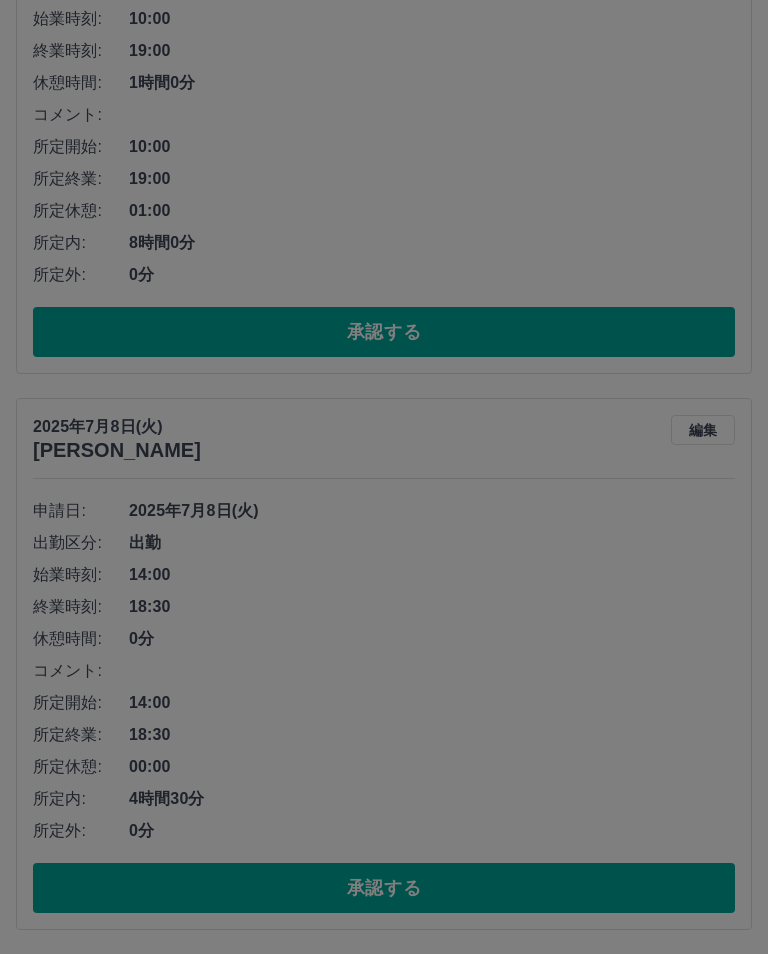 scroll, scrollTop: 3698, scrollLeft: 0, axis: vertical 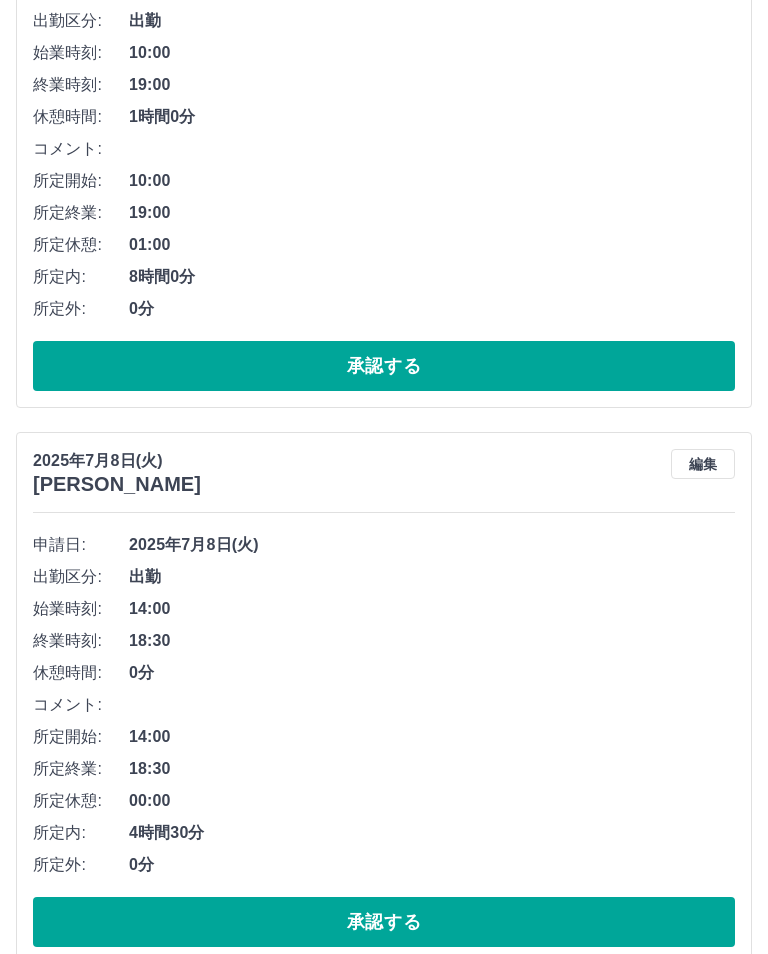 click on "承認する" at bounding box center (384, 922) 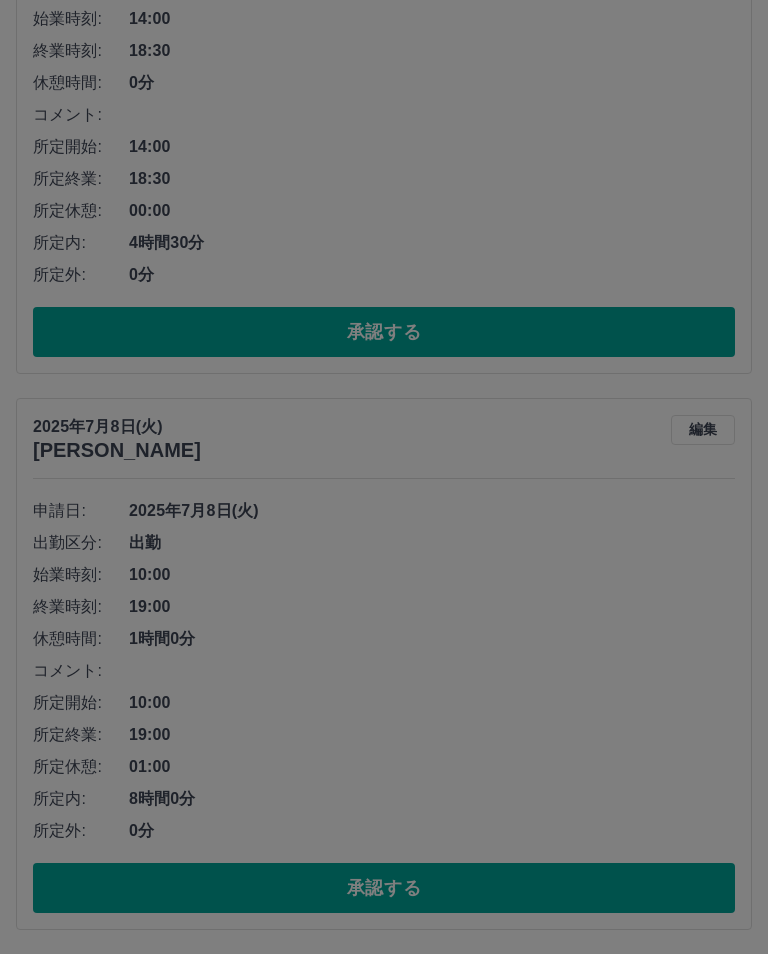 scroll, scrollTop: 3142, scrollLeft: 0, axis: vertical 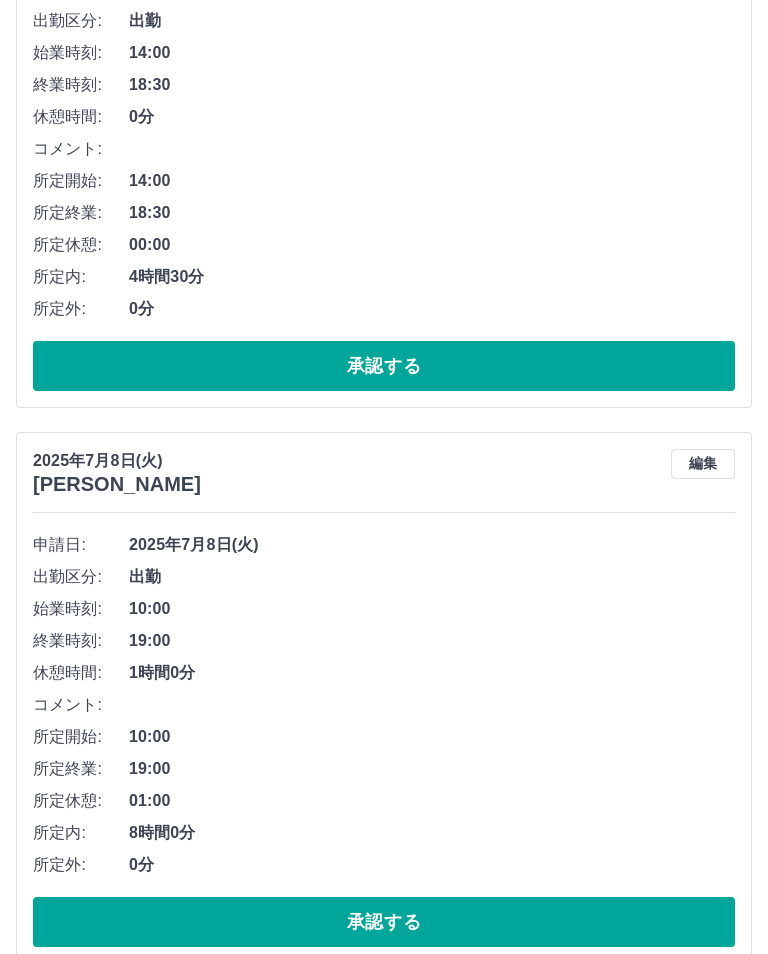 click on "承認する" at bounding box center [384, 922] 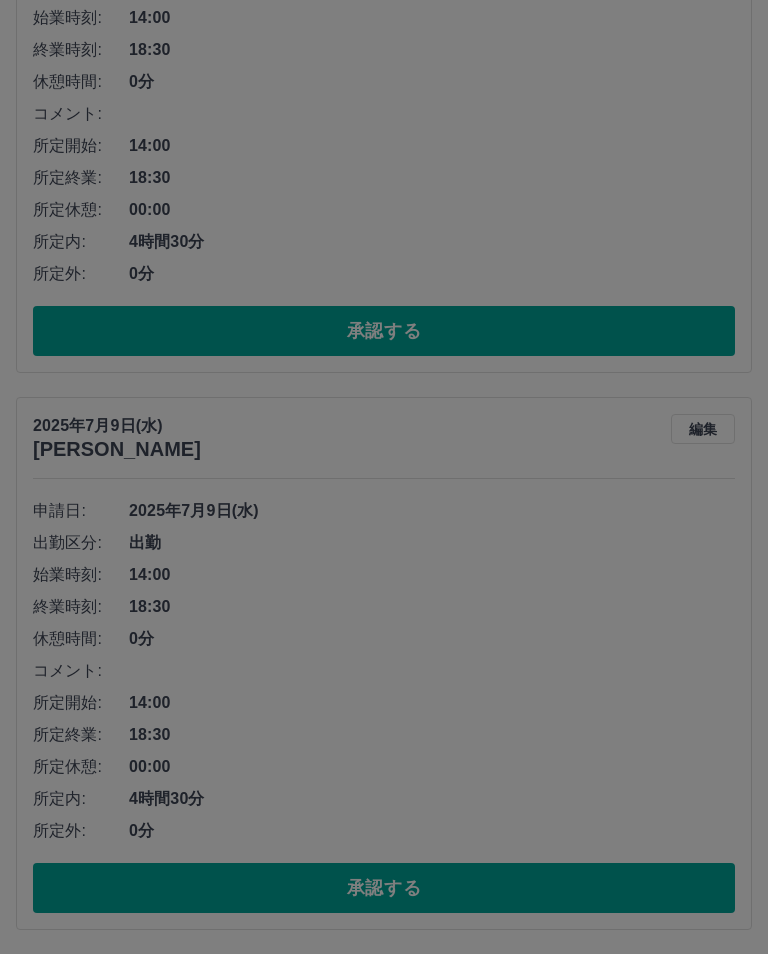 scroll, scrollTop: 2586, scrollLeft: 0, axis: vertical 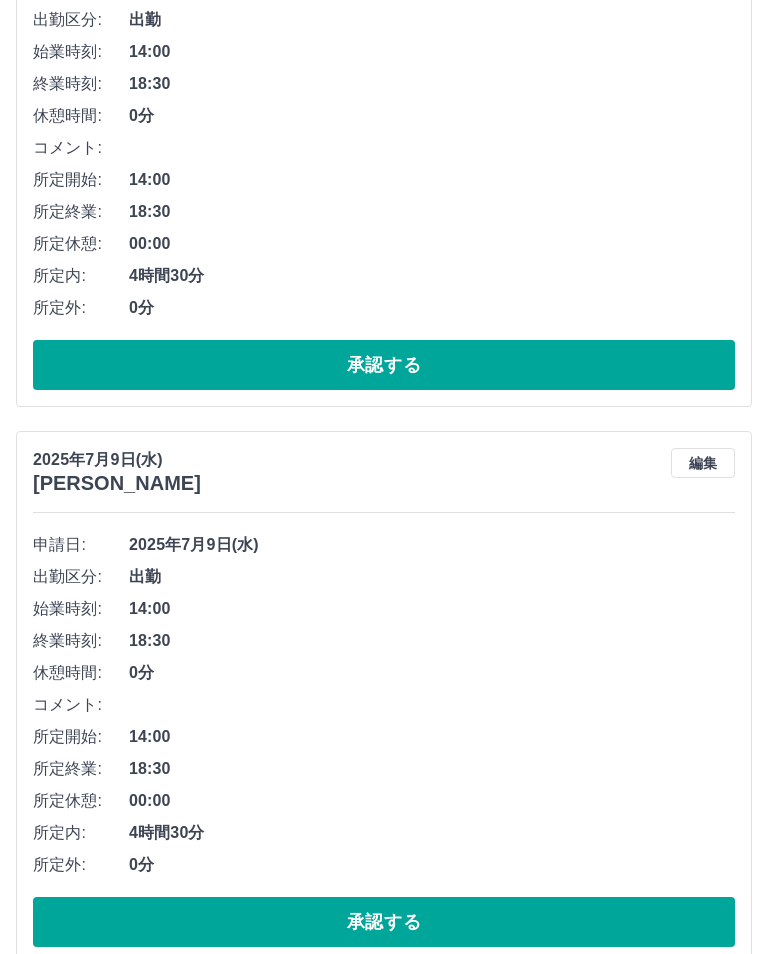 click on "承認する" at bounding box center [384, 922] 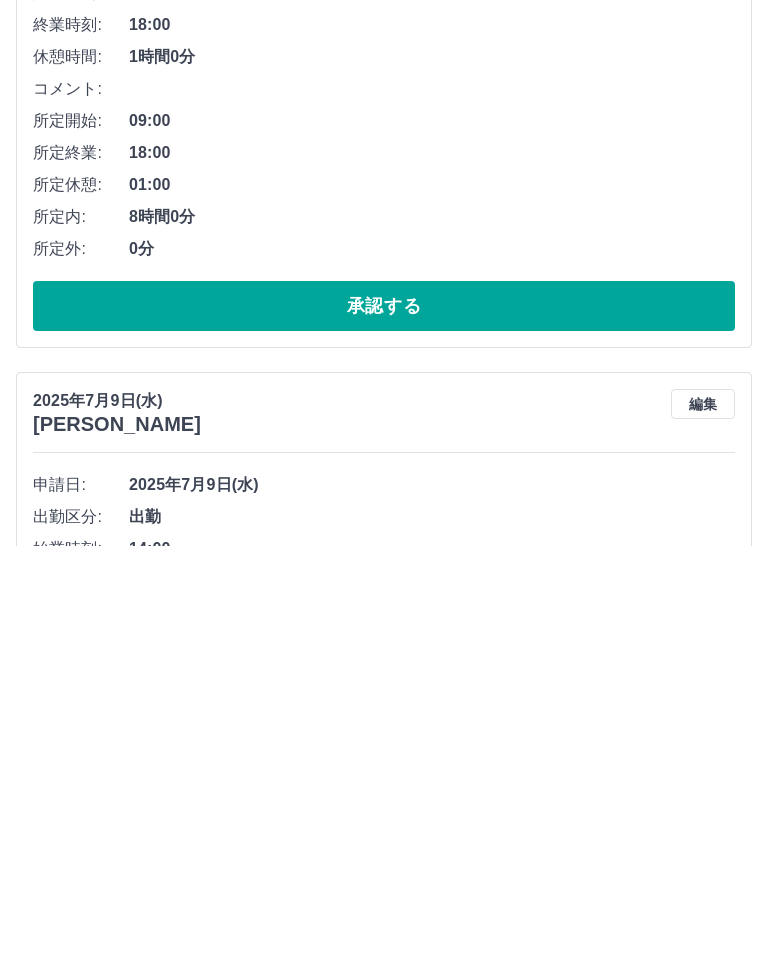 scroll, scrollTop: 2030, scrollLeft: 0, axis: vertical 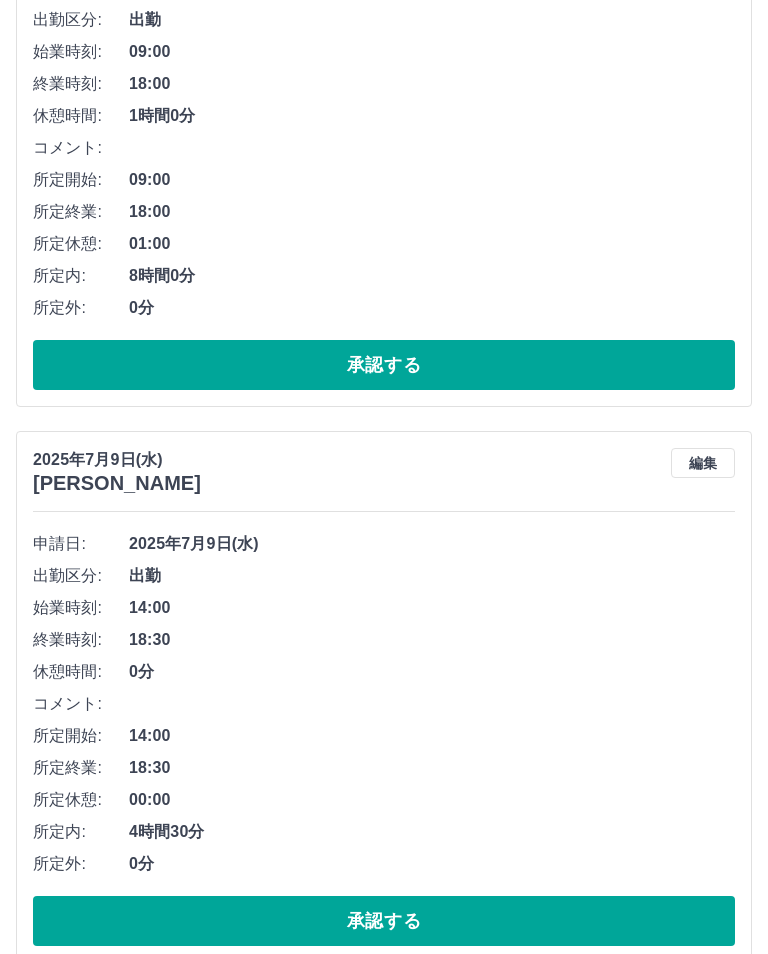 click on "承認する" at bounding box center [384, 921] 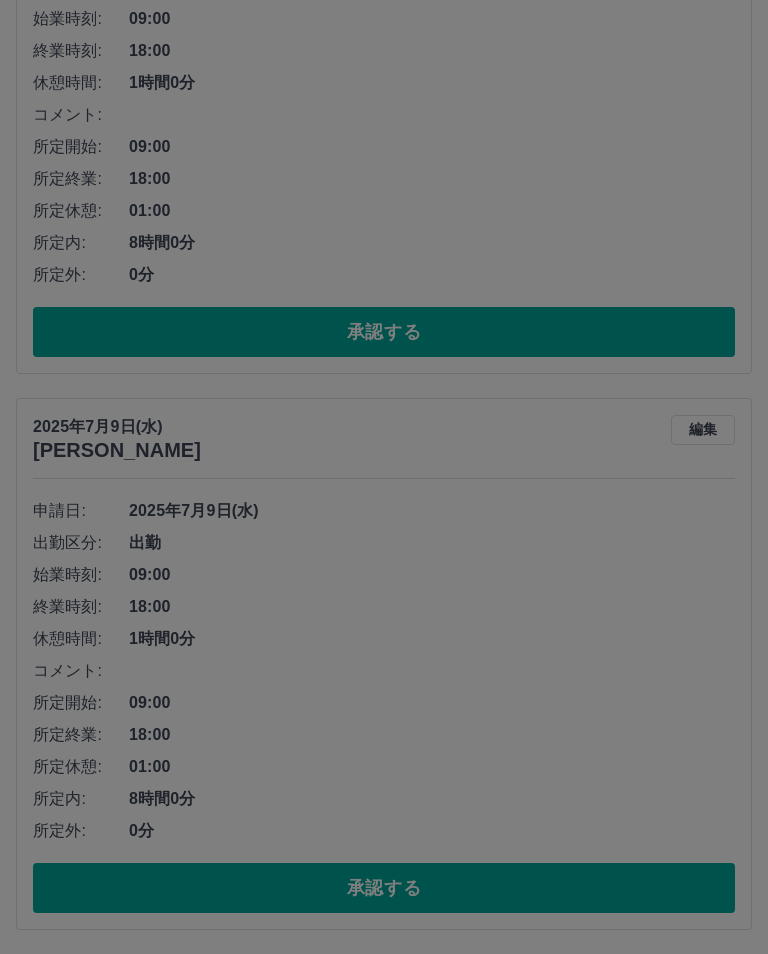 scroll, scrollTop: 1474, scrollLeft: 0, axis: vertical 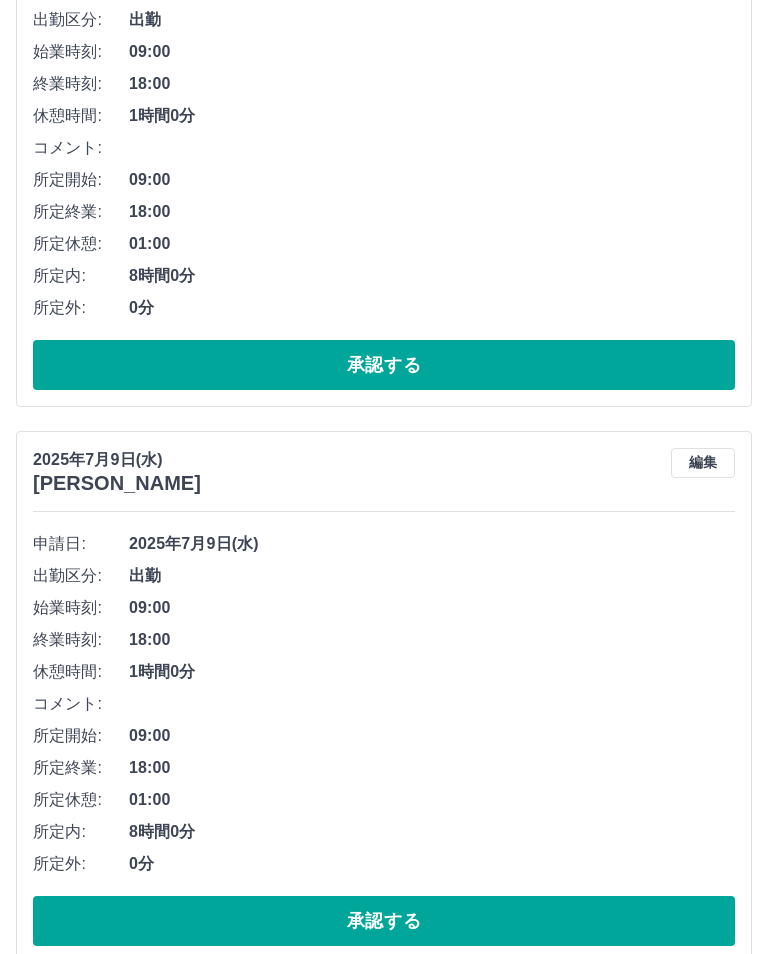 click on "承認する" at bounding box center [384, 921] 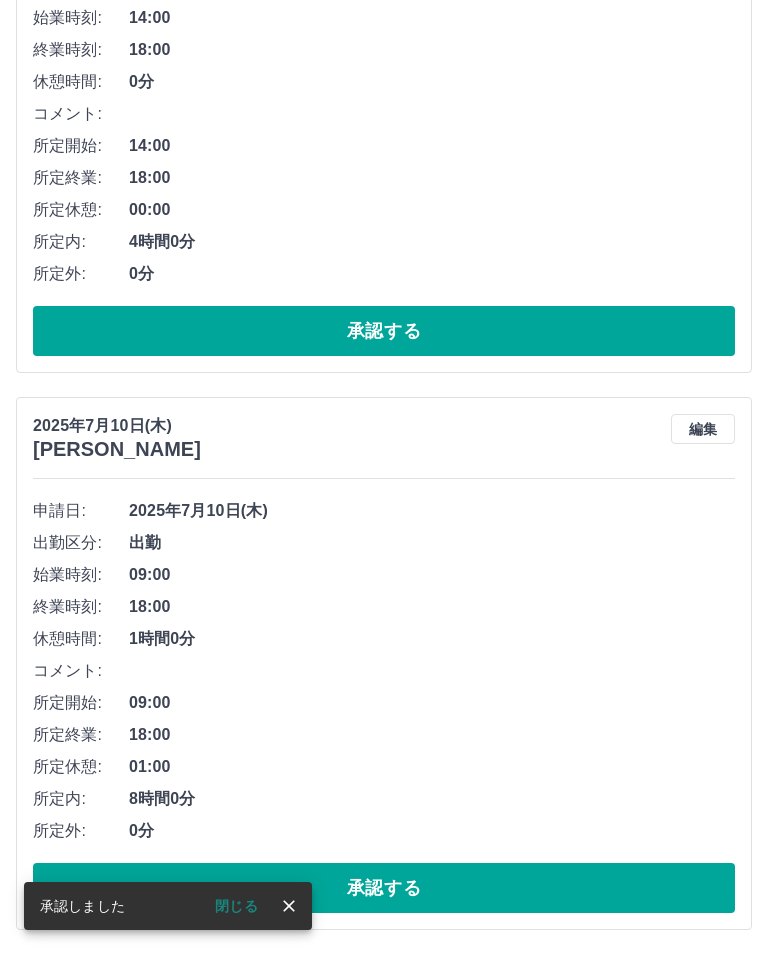 scroll, scrollTop: 918, scrollLeft: 0, axis: vertical 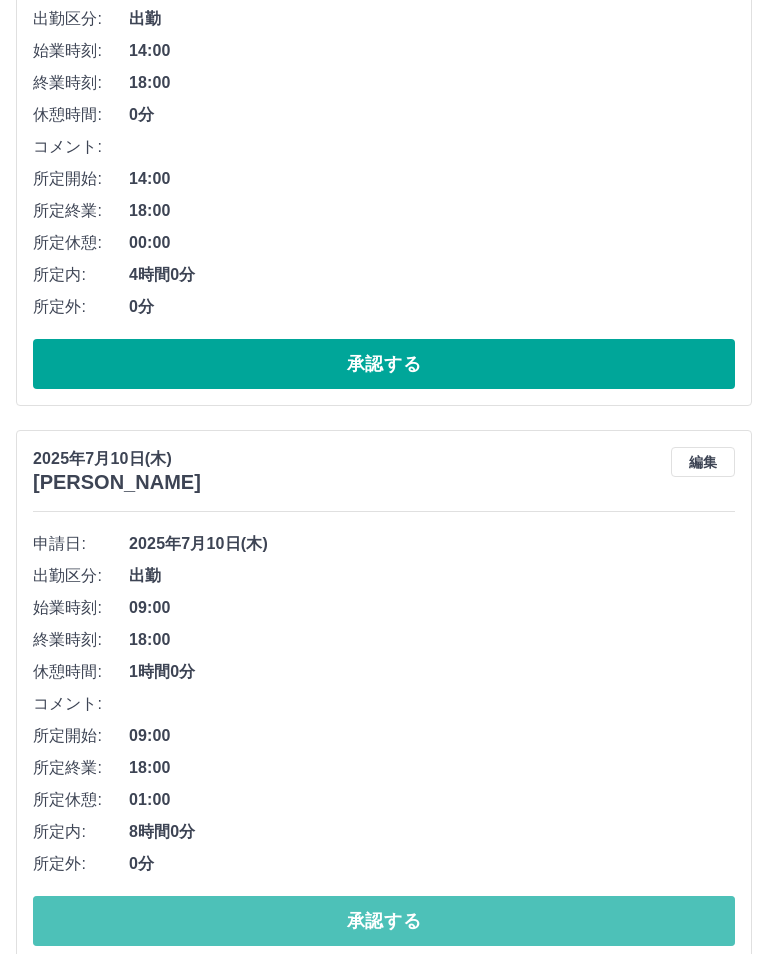 click on "承認する" at bounding box center [384, 921] 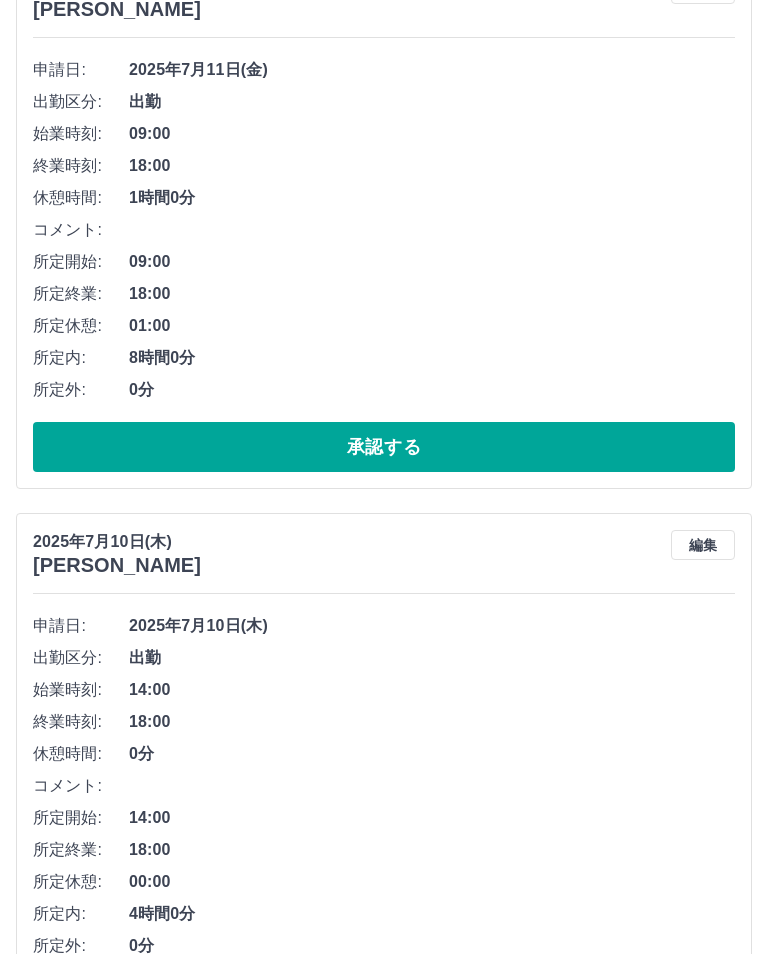 scroll, scrollTop: 362, scrollLeft: 0, axis: vertical 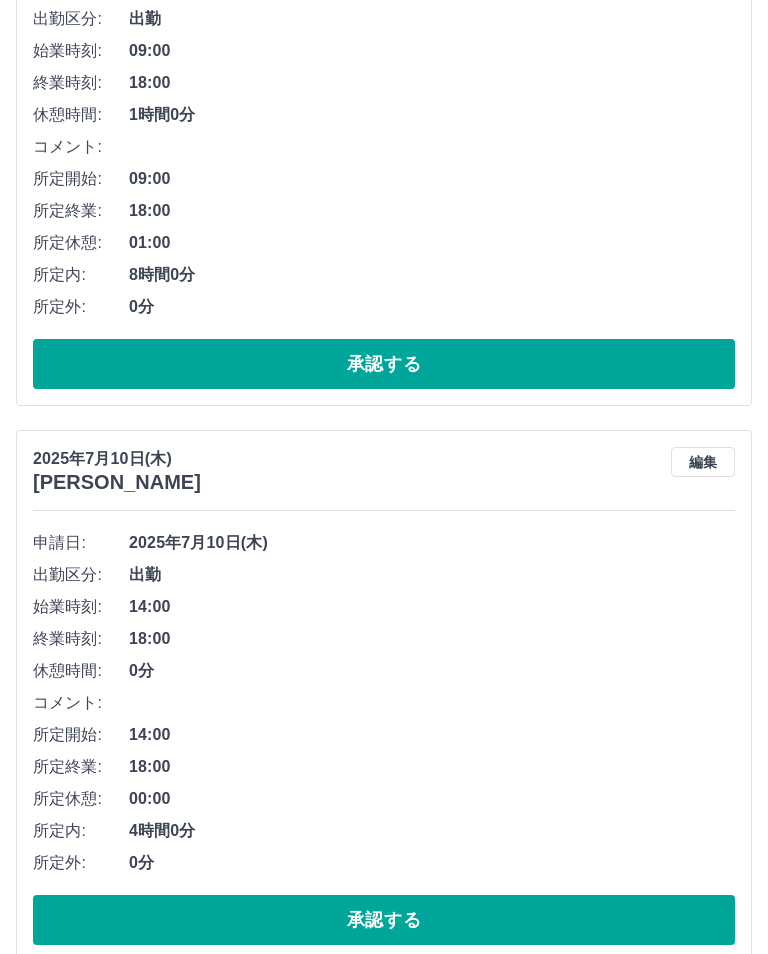 click on "承認する" at bounding box center [384, 920] 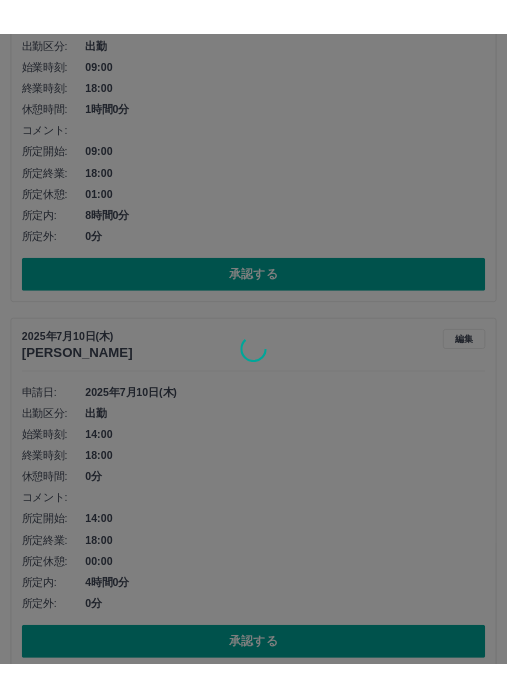 scroll, scrollTop: 0, scrollLeft: 0, axis: both 